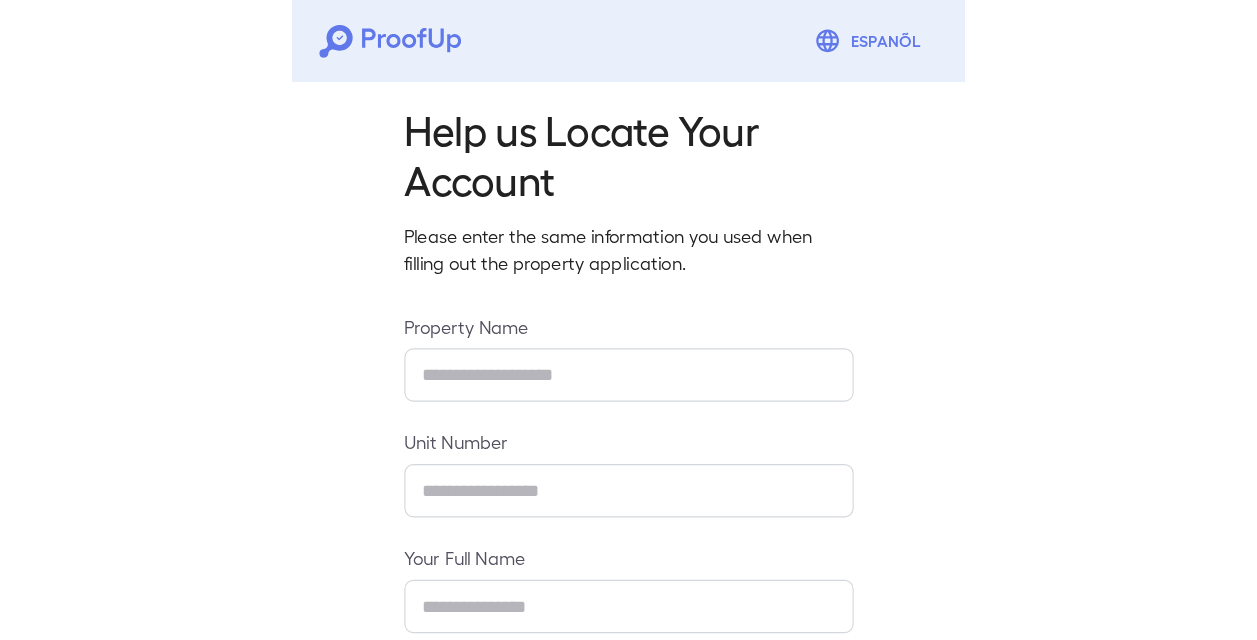 scroll, scrollTop: 0, scrollLeft: 0, axis: both 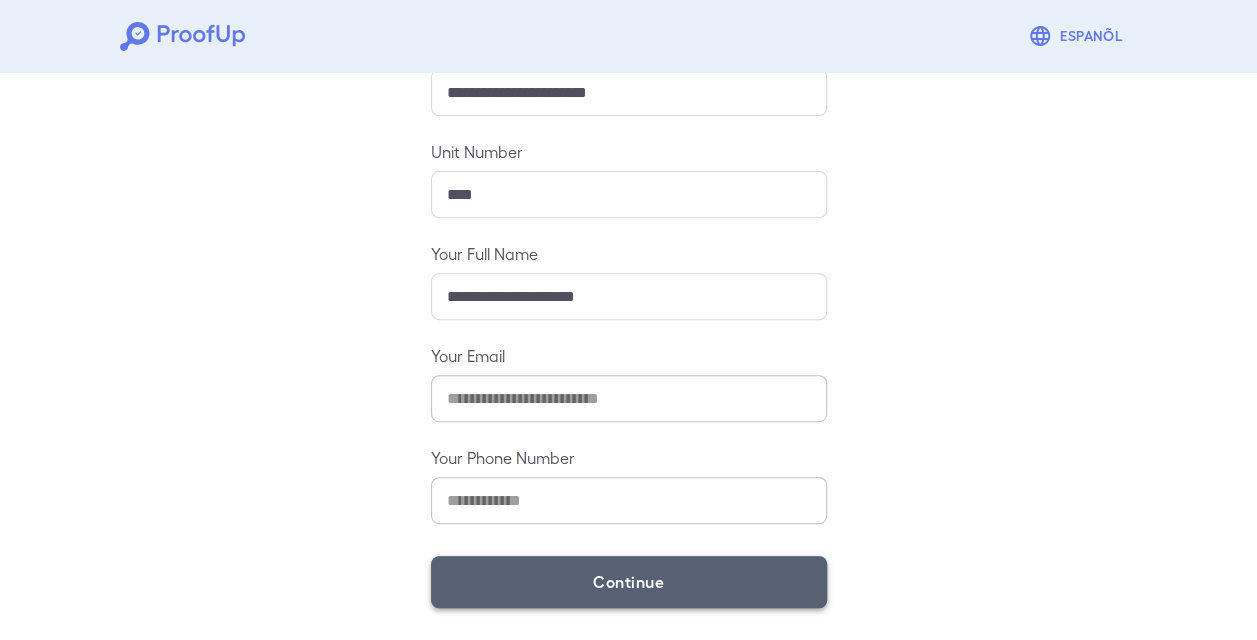 click on "Continue" at bounding box center [629, 582] 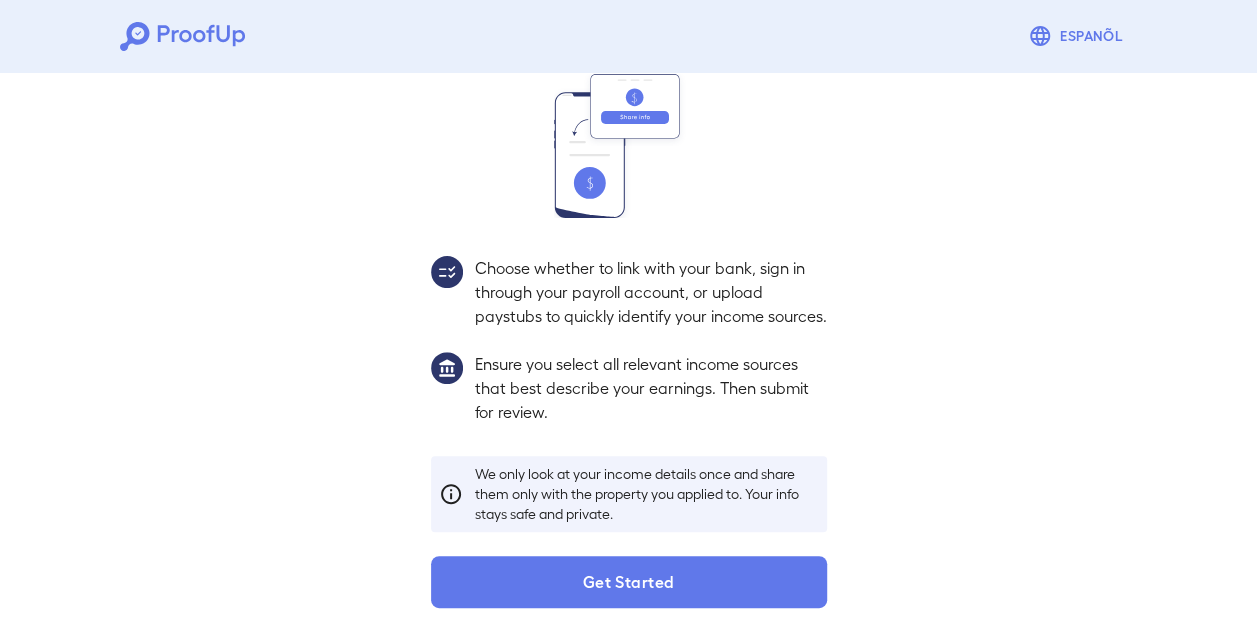 scroll, scrollTop: 88, scrollLeft: 0, axis: vertical 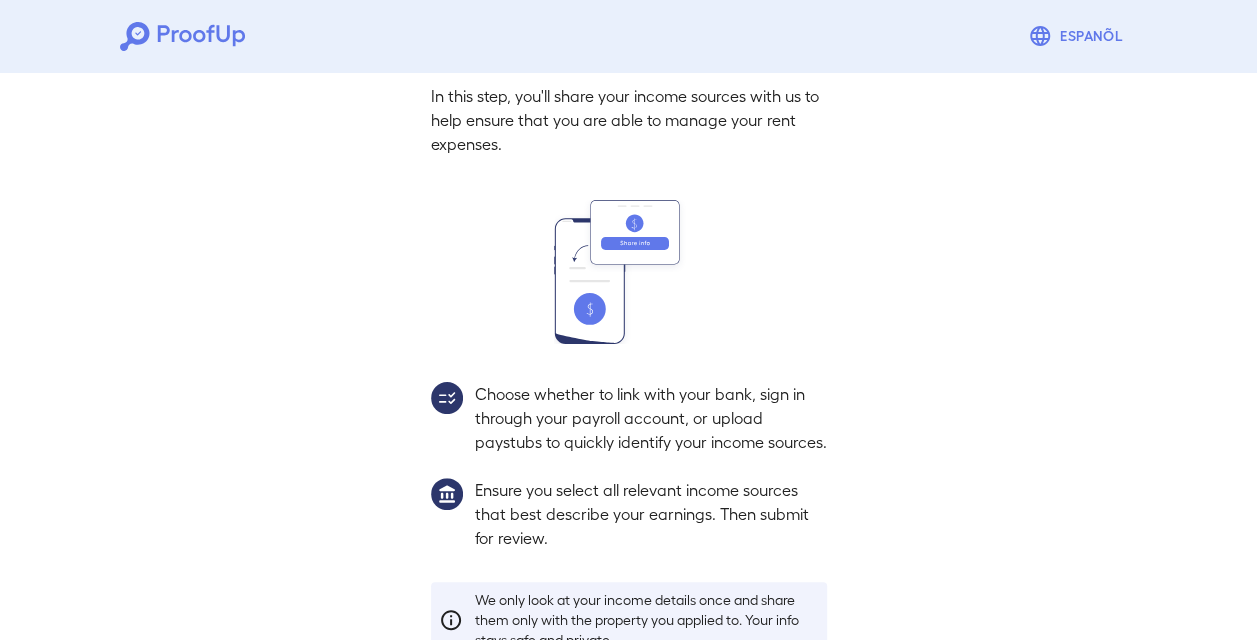 click on "Get Started" at bounding box center [629, 708] 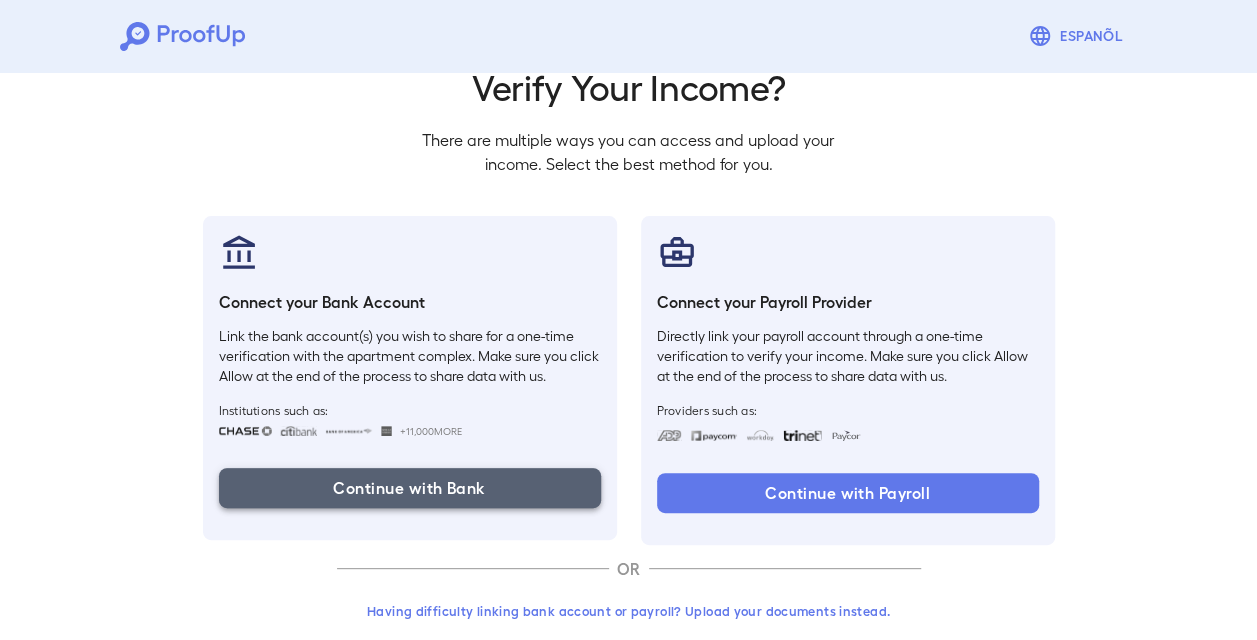 click on "Continue with Bank" at bounding box center [410, 488] 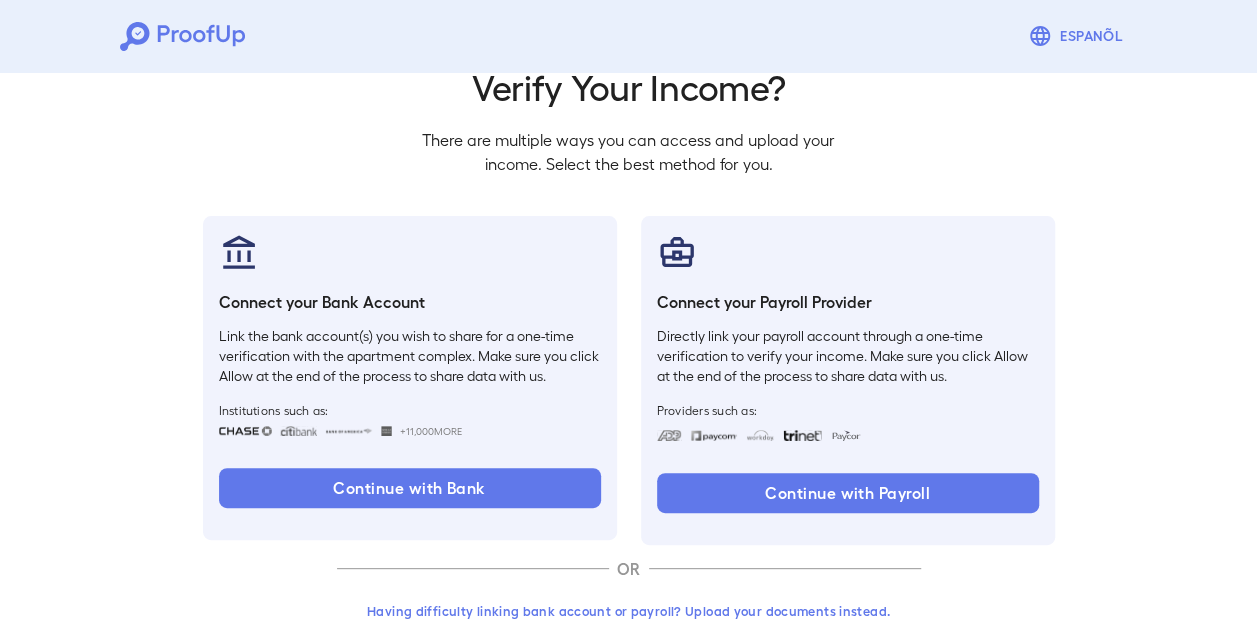 scroll, scrollTop: 0, scrollLeft: 0, axis: both 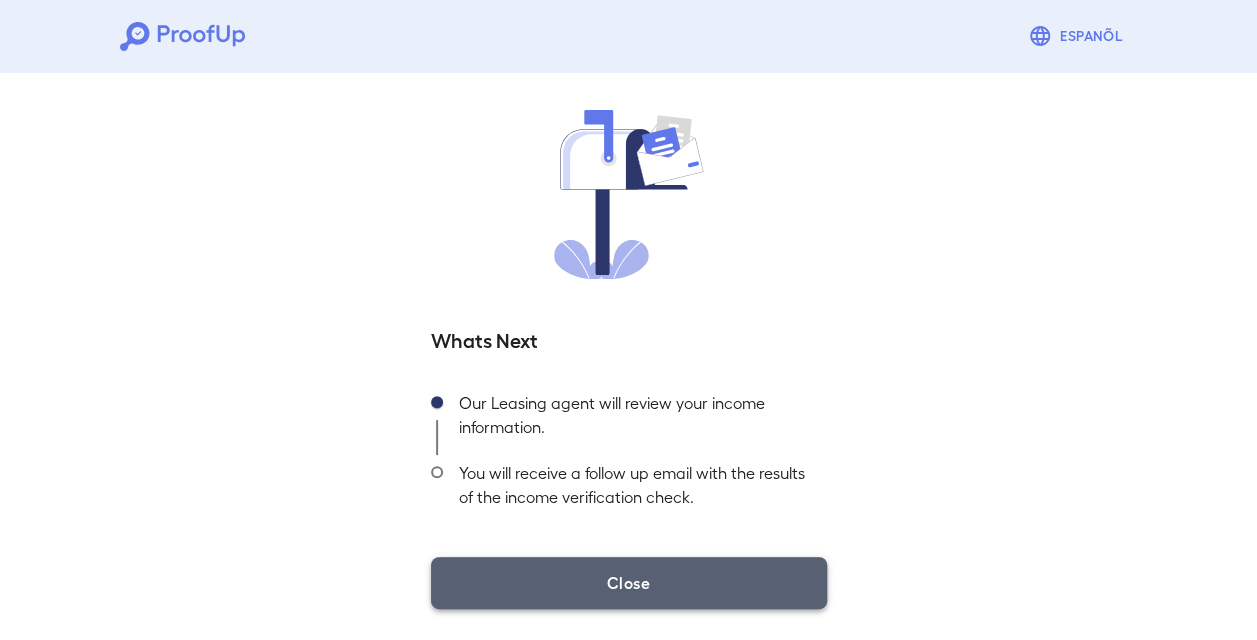 click on "Close" at bounding box center (629, 583) 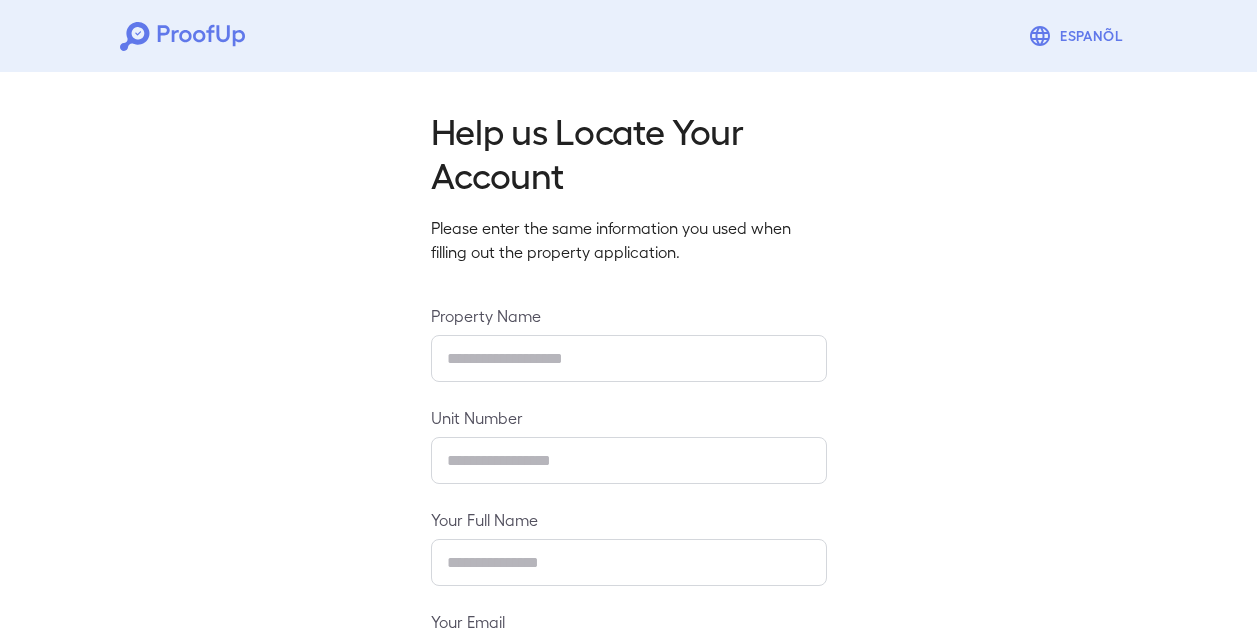scroll, scrollTop: 0, scrollLeft: 0, axis: both 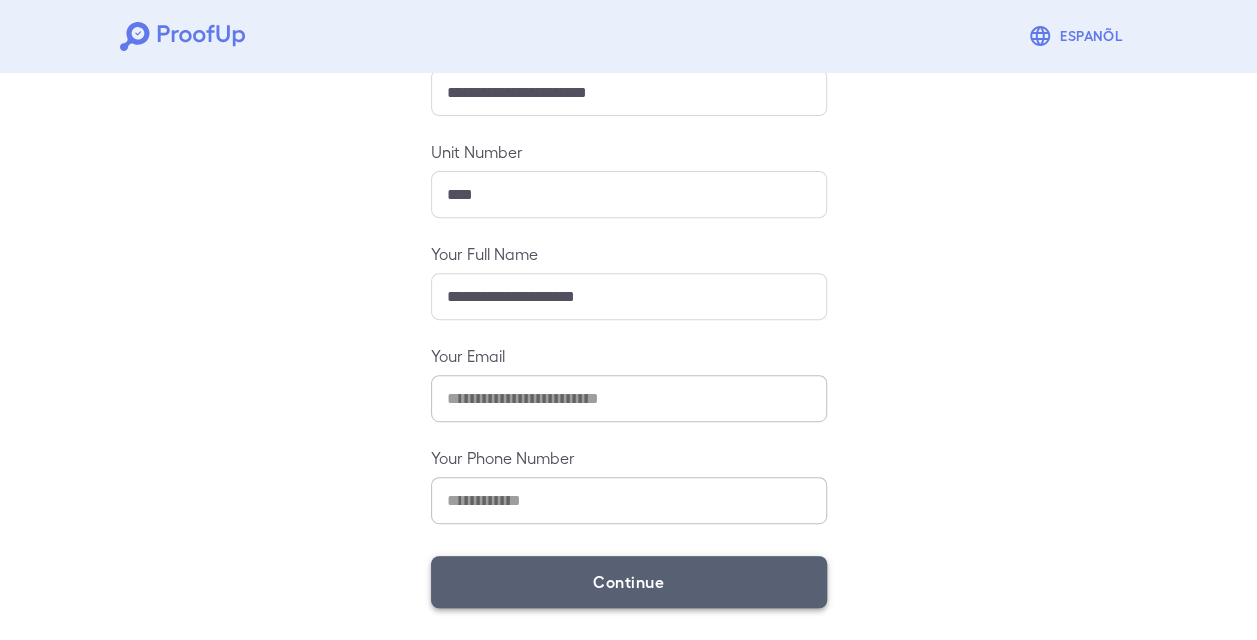 click on "Continue" at bounding box center [629, 582] 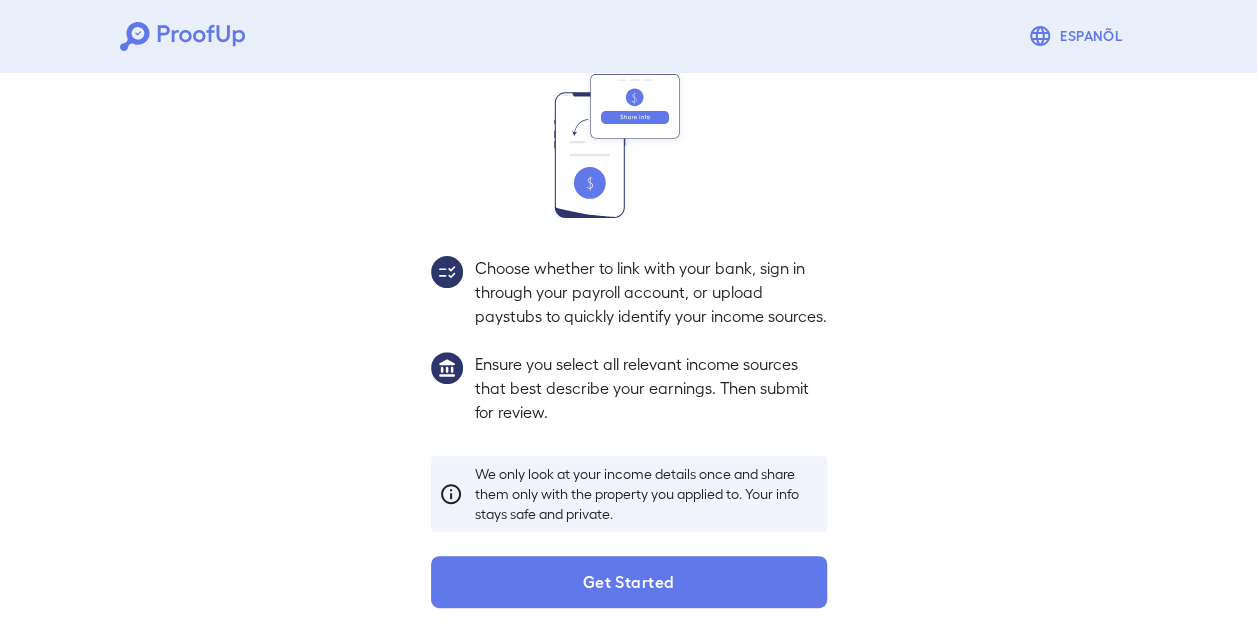 scroll, scrollTop: 237, scrollLeft: 0, axis: vertical 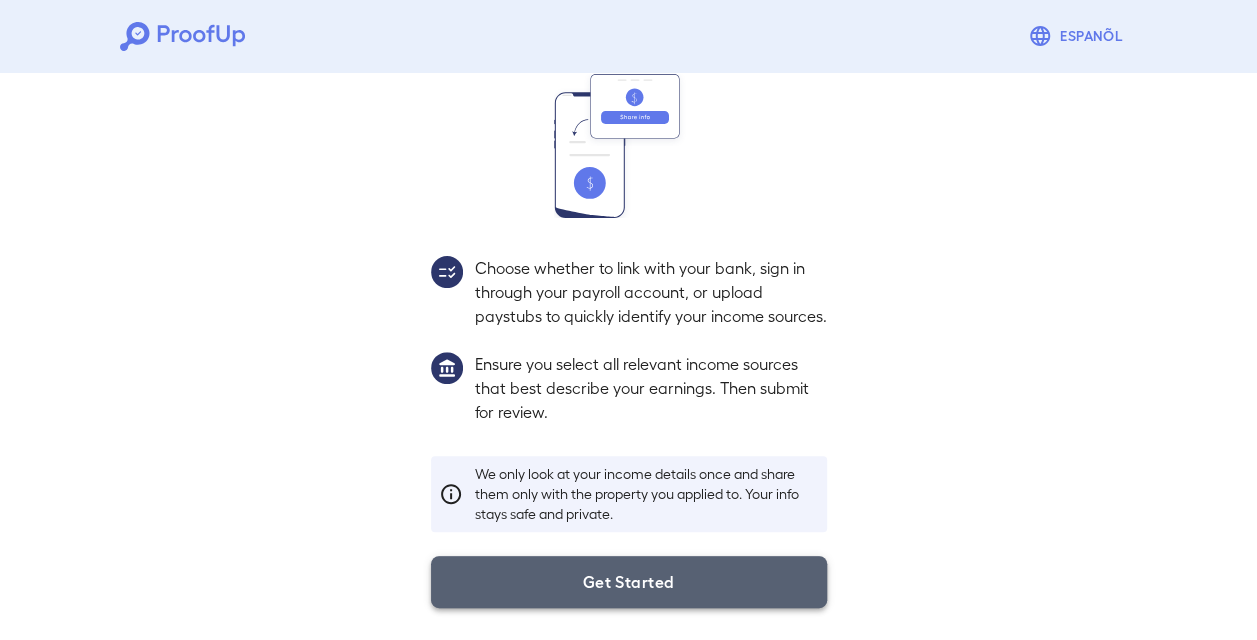 click on "Get Started" at bounding box center [629, 582] 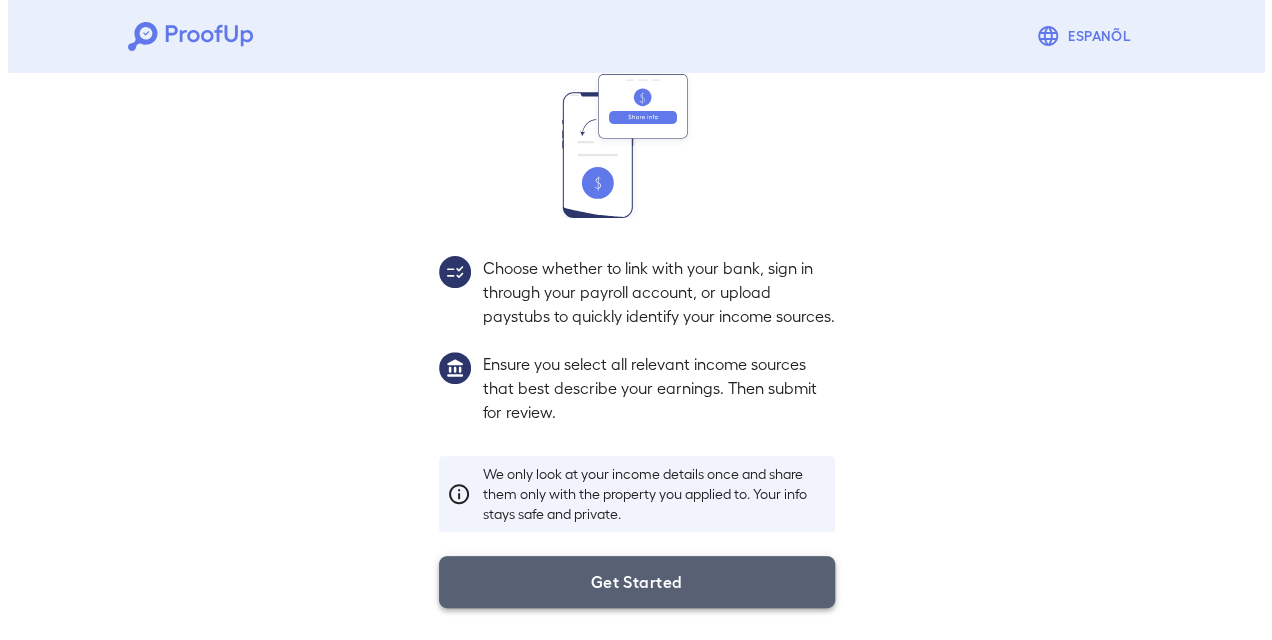 scroll, scrollTop: 124, scrollLeft: 0, axis: vertical 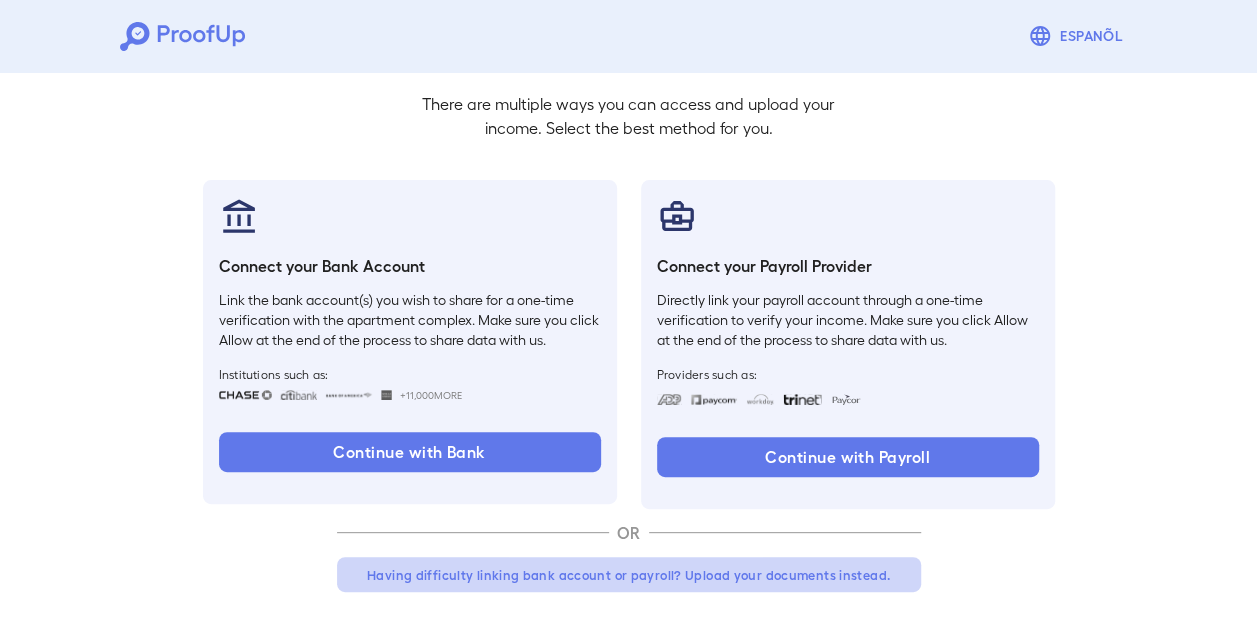 click on "Having difficulty linking bank account or payroll? Upload your documents instead." at bounding box center [629, 575] 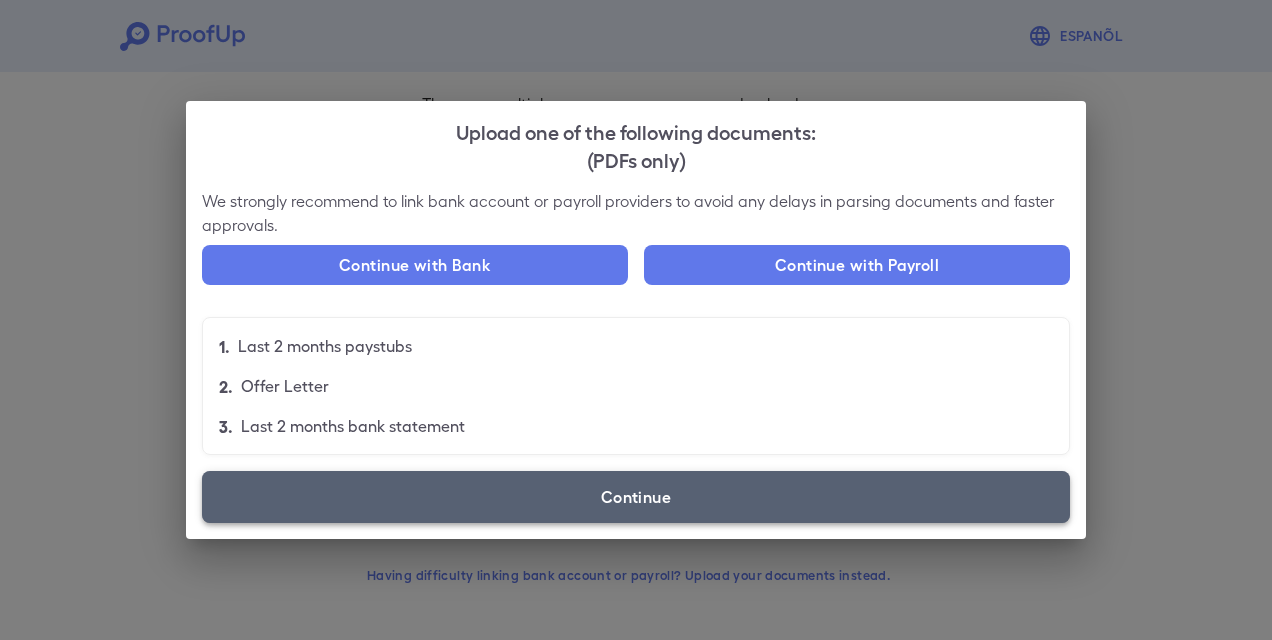 click on "Continue" at bounding box center (636, 497) 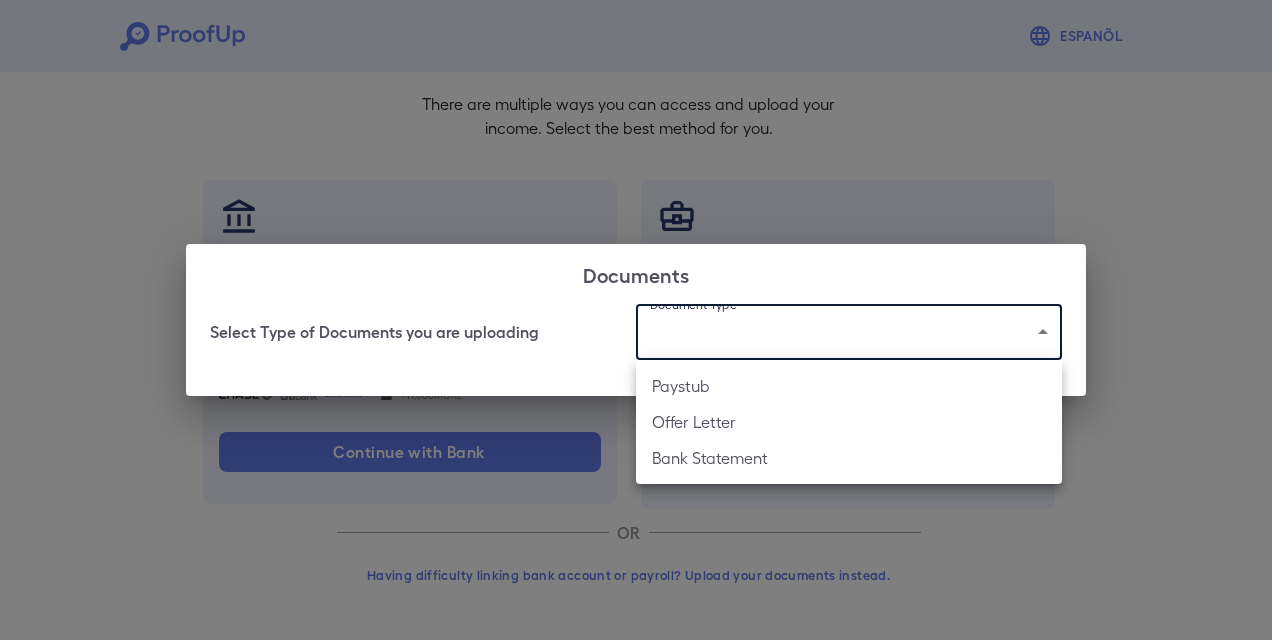 click on "Espanõl Go back How Would You Like to Verify Your Income? There are multiple ways you can access and upload your income. Select the best method for you. Connect your Bank Account Link the bank account(s) you wish to share for a one-time verification with the apartment complex. Make sure you click Allow at the end of the process to share data with us. Institutions such as: +11,000 More Continue with Bank Connect your Payroll Provider Directly link your payroll account through a one-time verification to verify your income. Make sure you click Allow at the end of the process to share data with us. Providers such as: Continue with Payroll OR Having difficulty linking bank account or payroll? Upload your documents instead. Documents Select Type of Documents you are uploading Document Type ​ ​ Paystub Offer Letter Bank Statement" at bounding box center (636, 258) 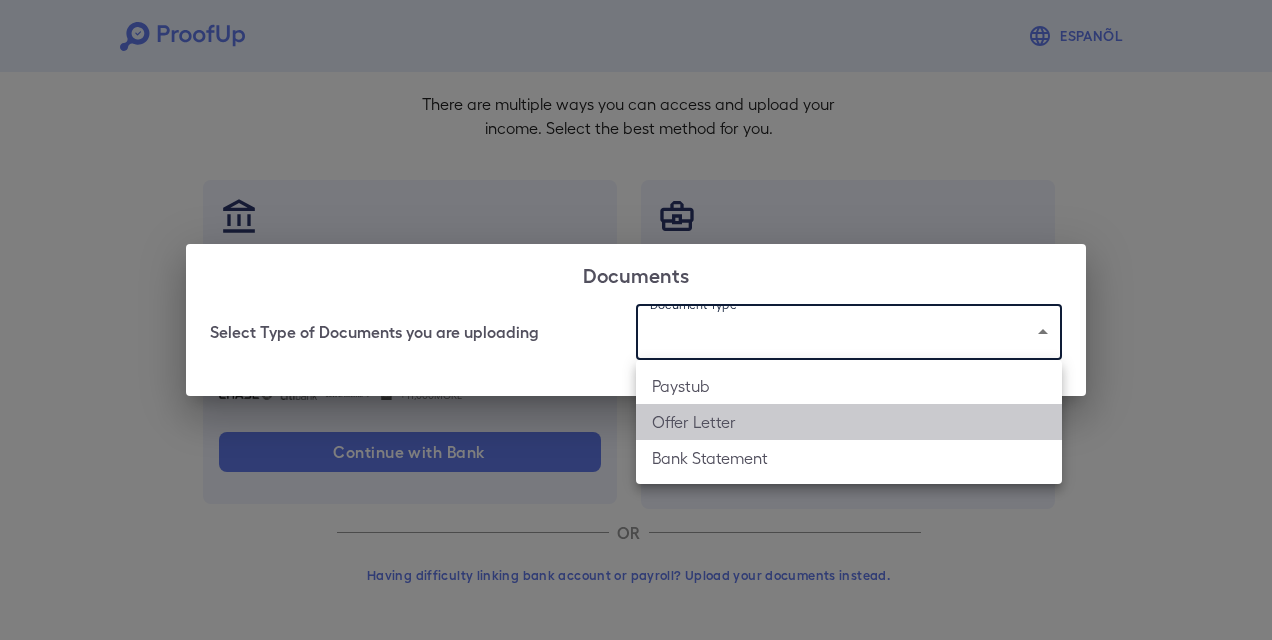 click on "Offer Letter" at bounding box center [849, 422] 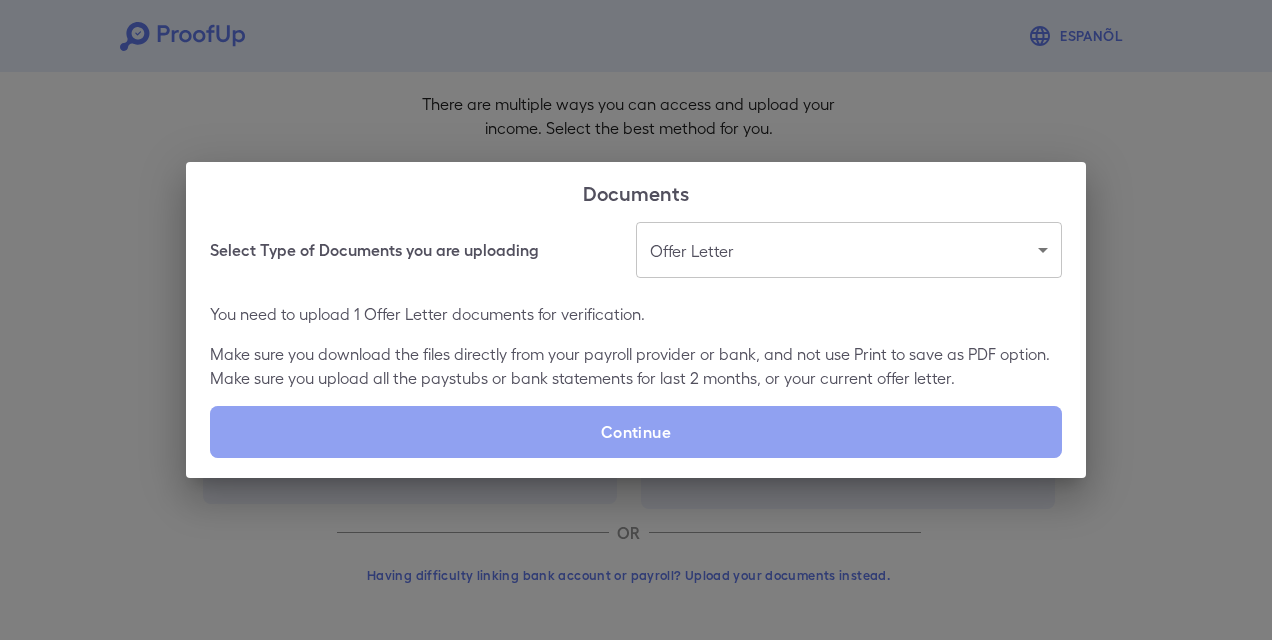 click on "Continue" at bounding box center [636, 432] 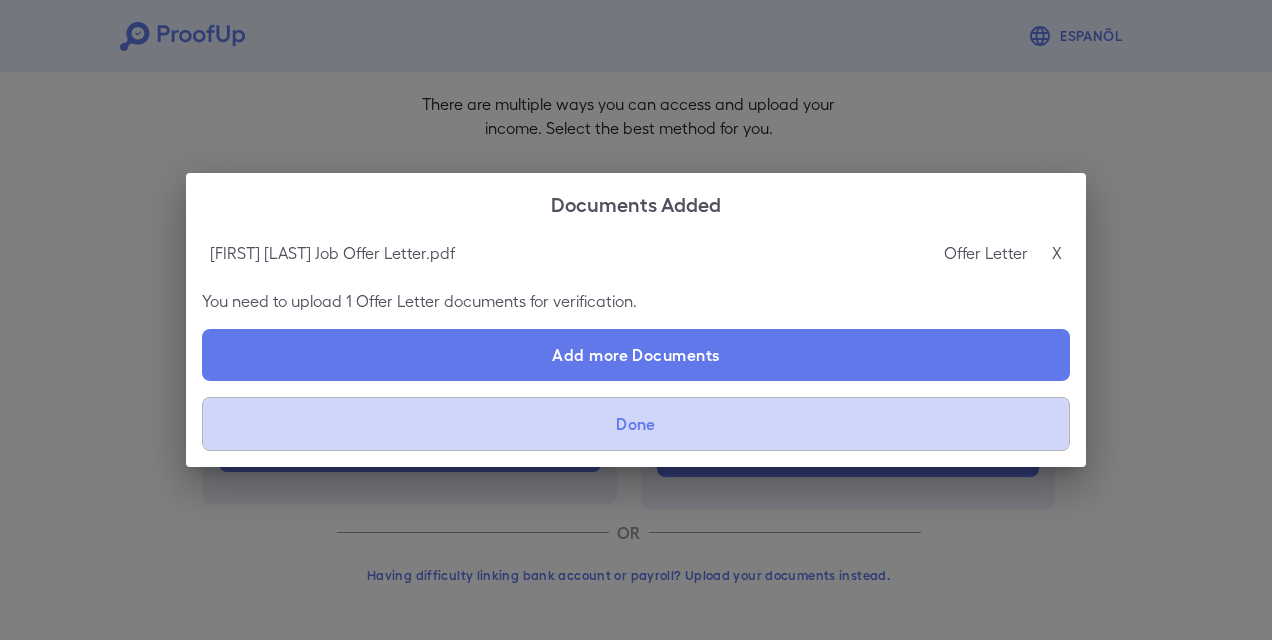 click on "Done" at bounding box center (636, 424) 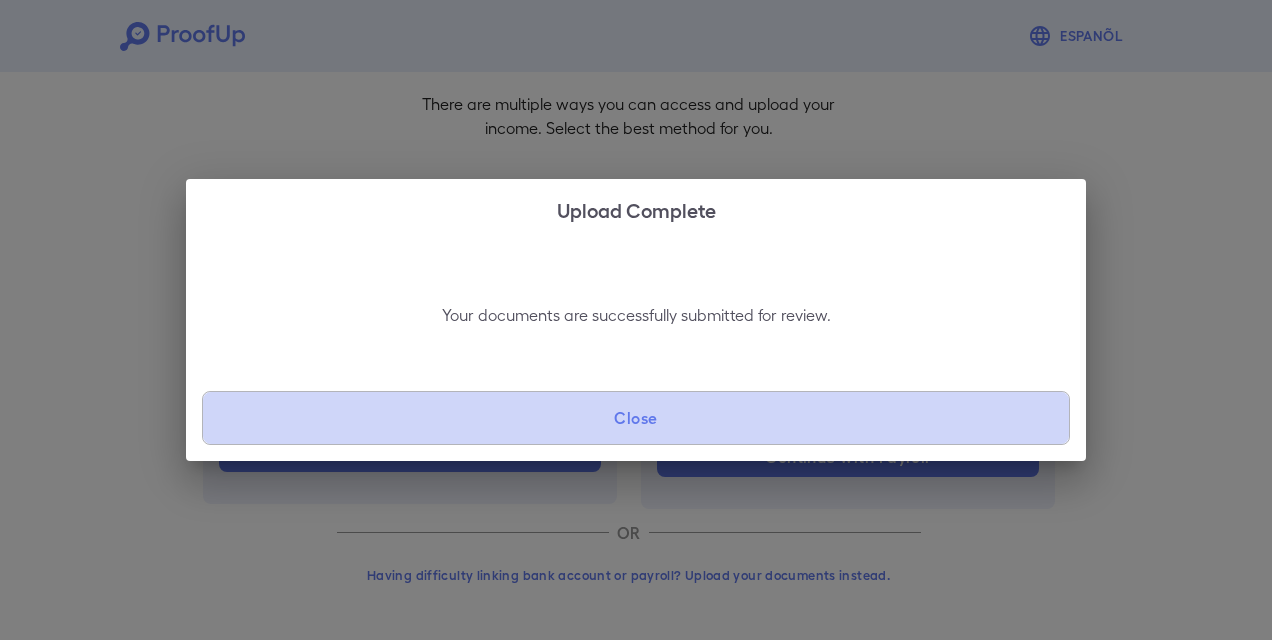 click on "Close" at bounding box center (636, 418) 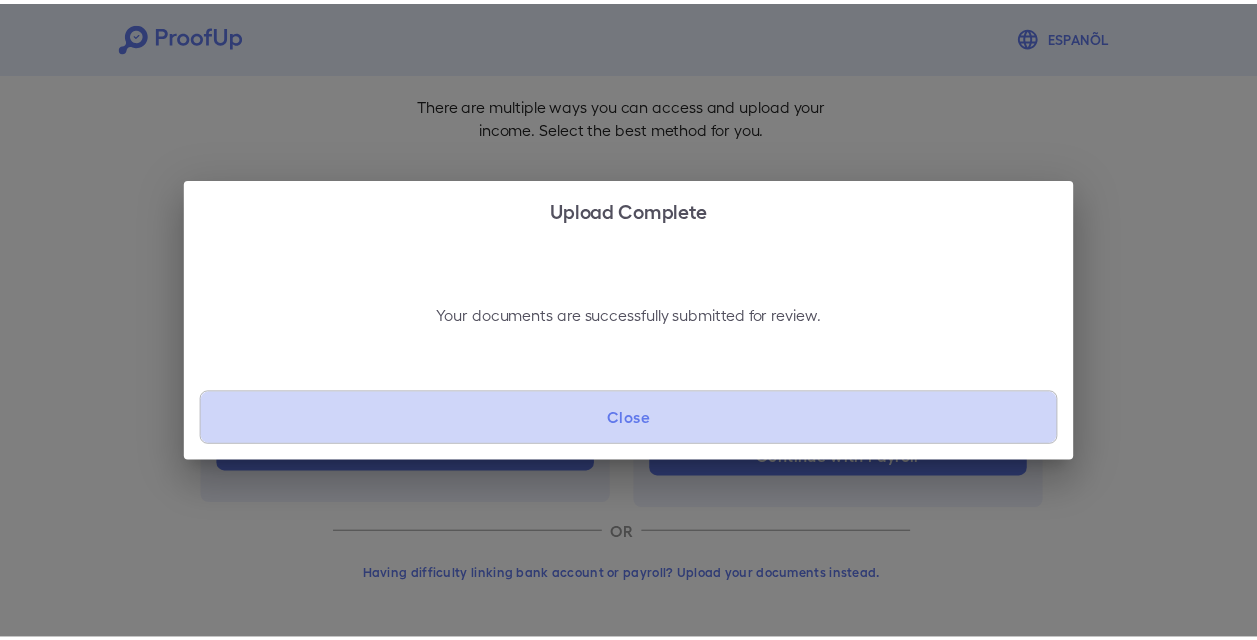 scroll, scrollTop: 0, scrollLeft: 0, axis: both 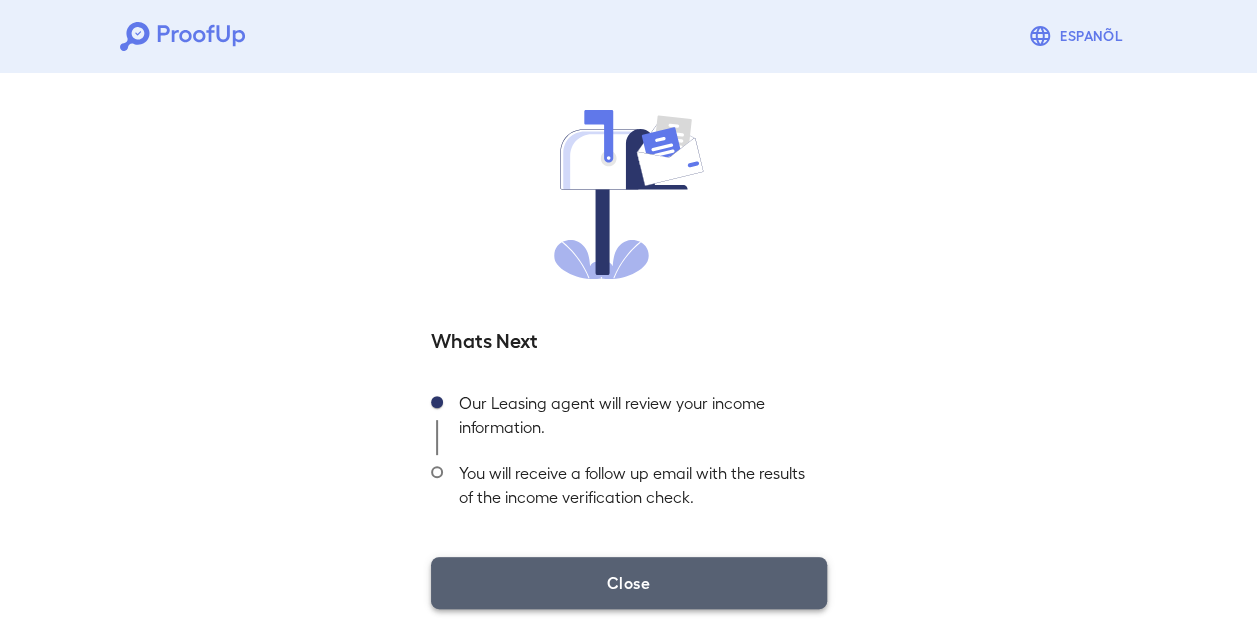 click on "Close" at bounding box center (629, 583) 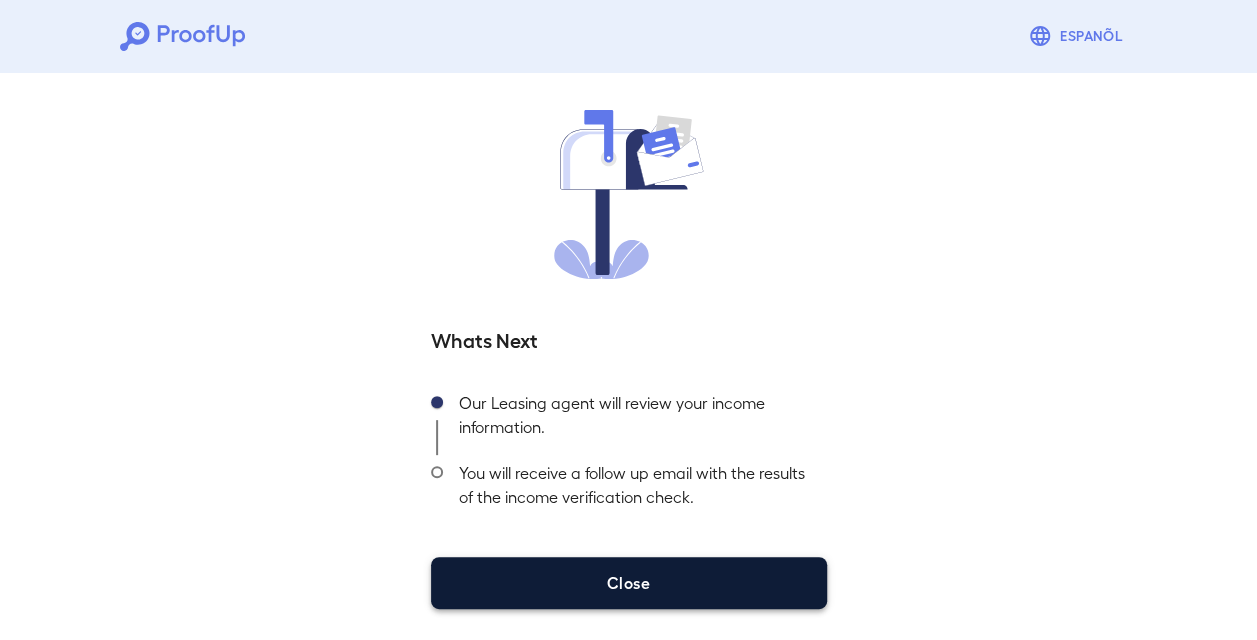 click on "Close" at bounding box center [629, 583] 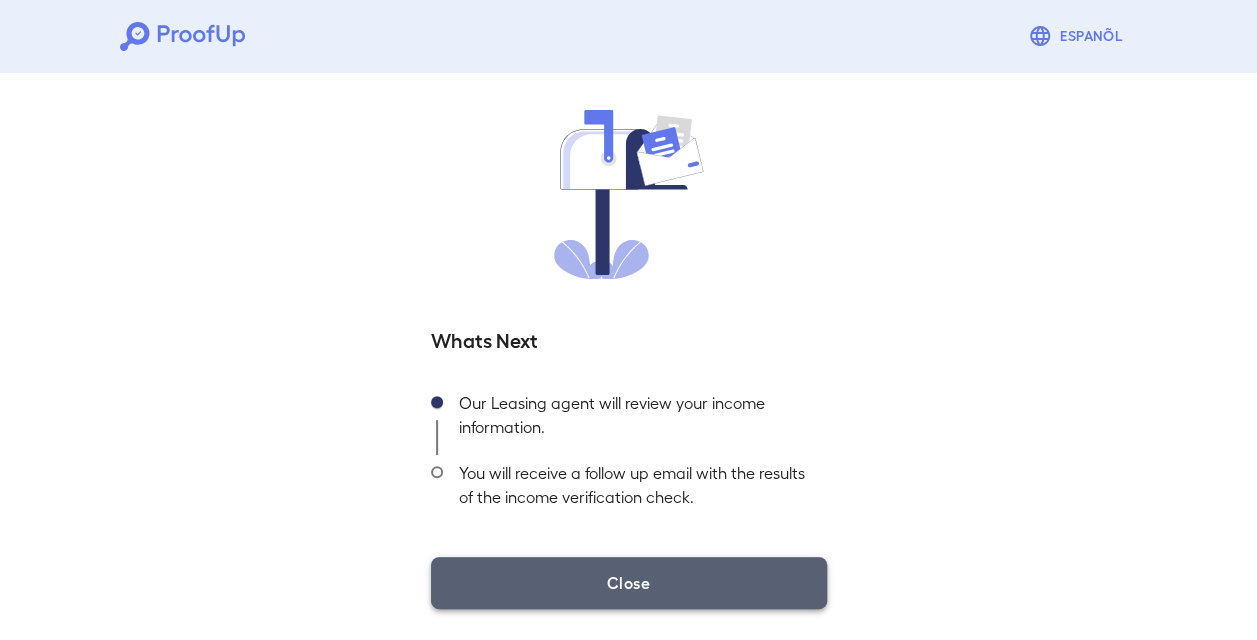click on "Close" at bounding box center (629, 583) 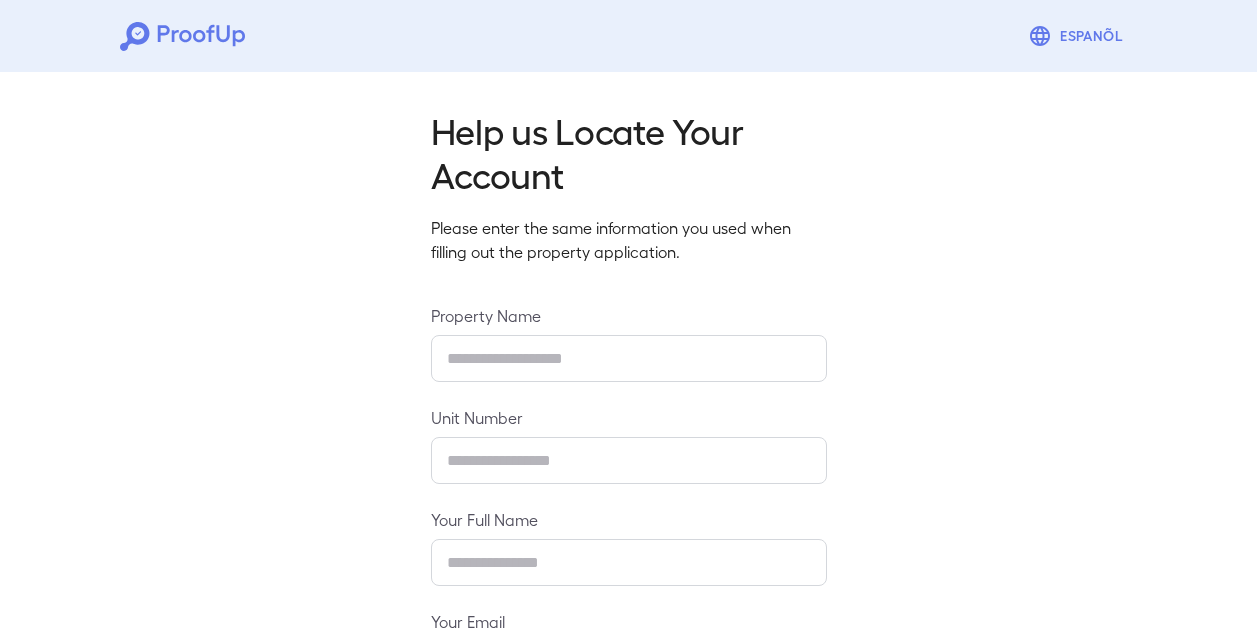 scroll, scrollTop: 0, scrollLeft: 0, axis: both 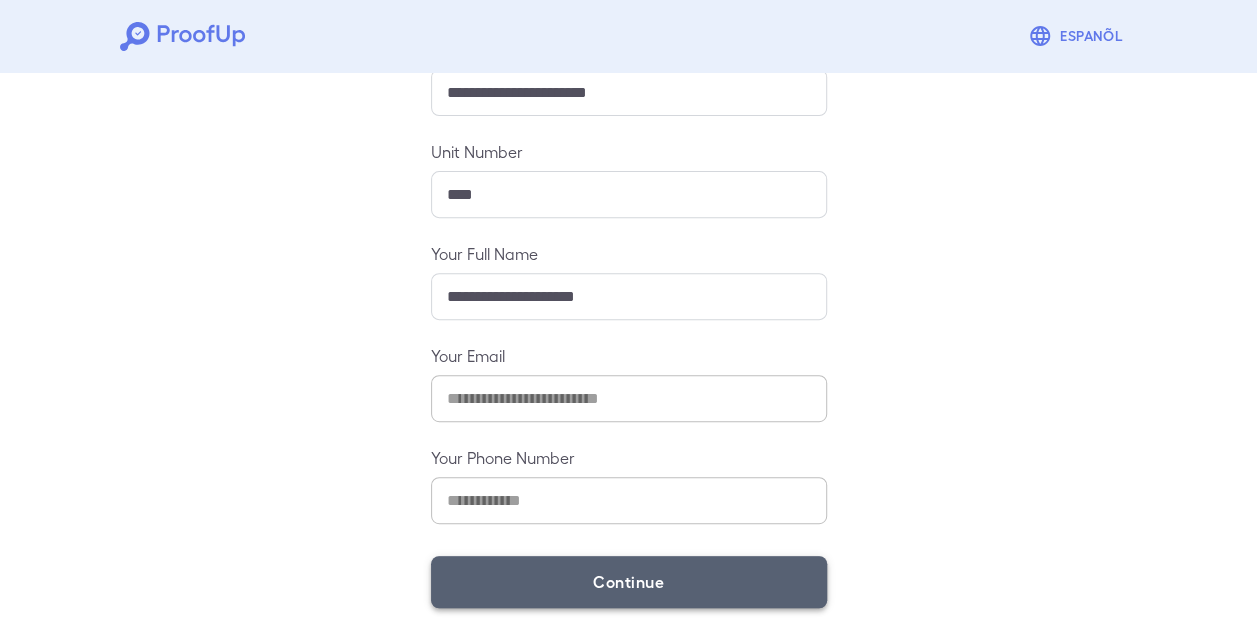 click on "Continue" at bounding box center (629, 582) 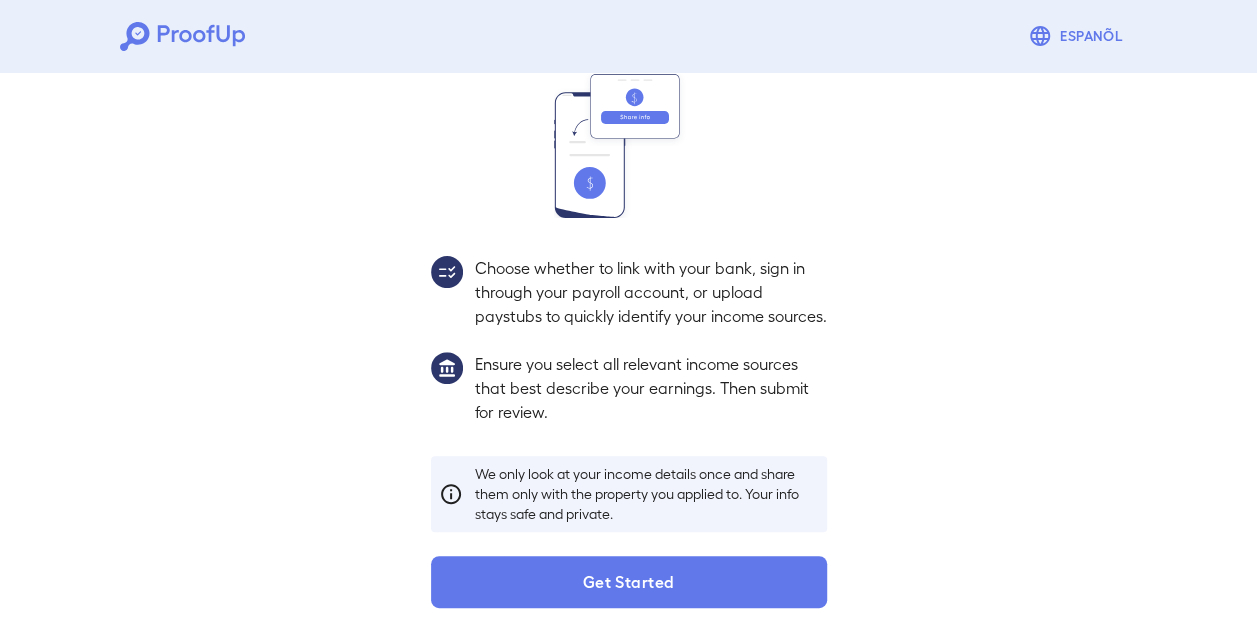 scroll, scrollTop: 237, scrollLeft: 0, axis: vertical 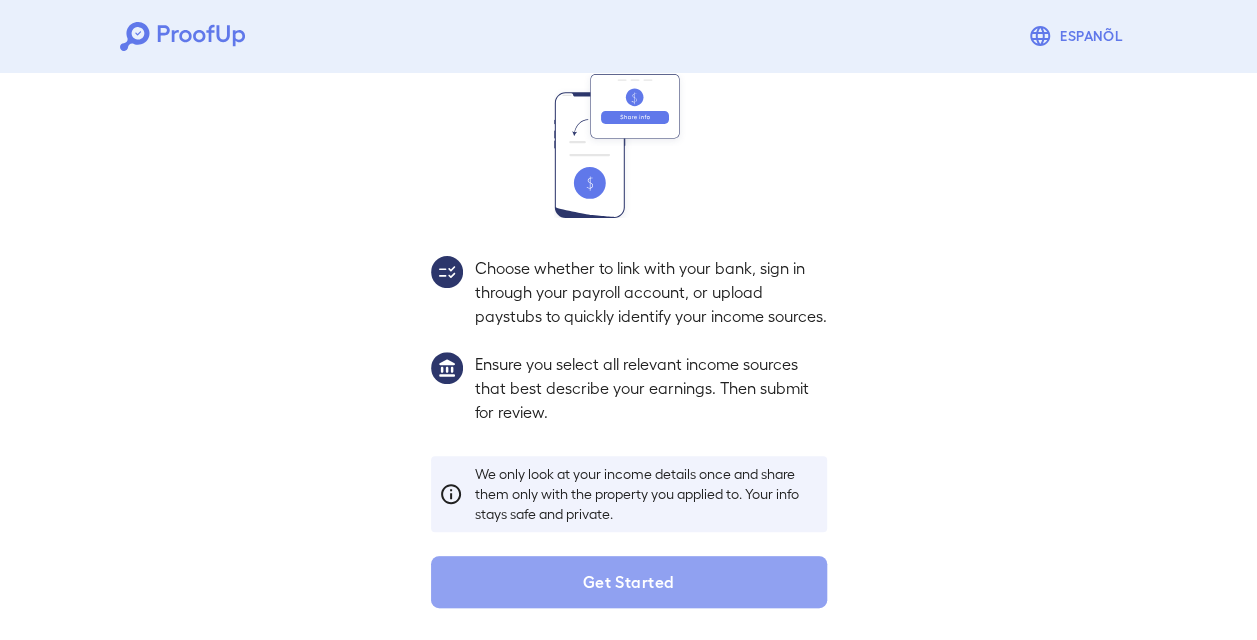 click on "Get Started" at bounding box center [629, 582] 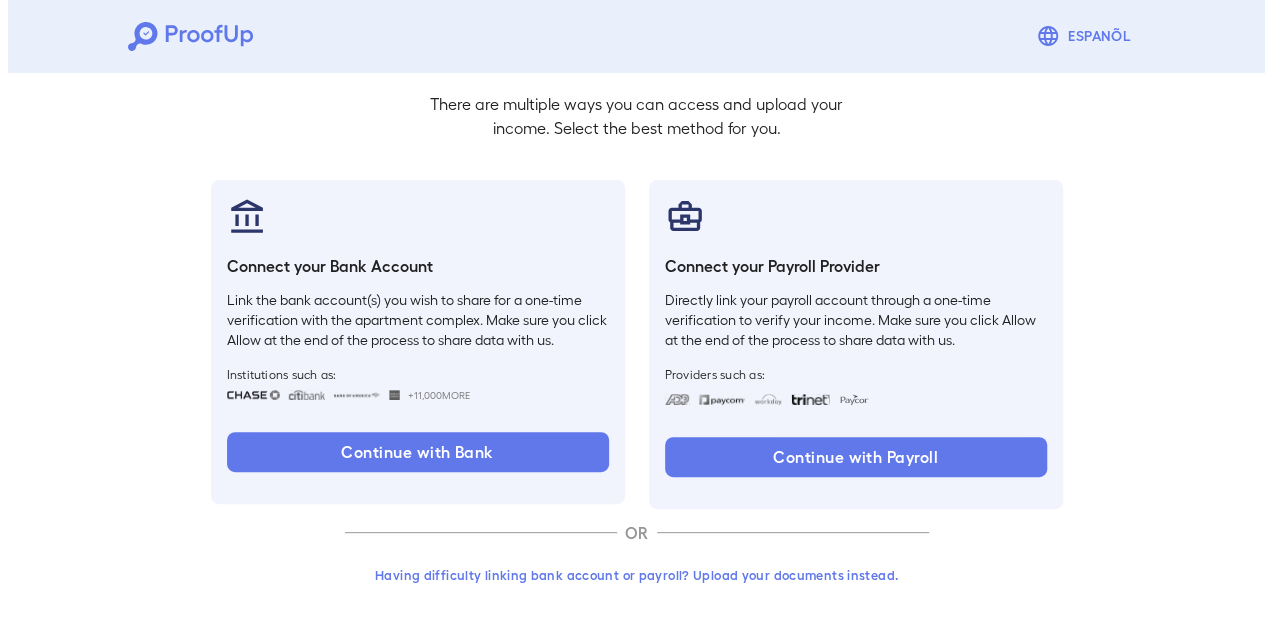 scroll, scrollTop: 124, scrollLeft: 0, axis: vertical 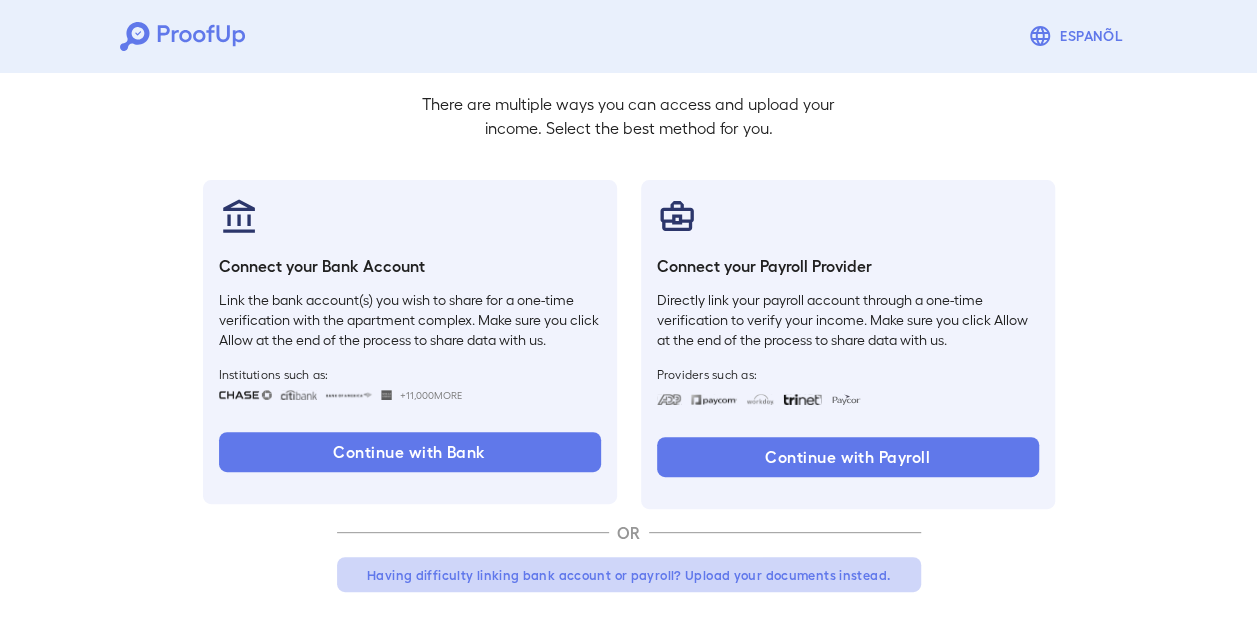click on "Having difficulty linking bank account or payroll? Upload your documents instead." at bounding box center [629, 575] 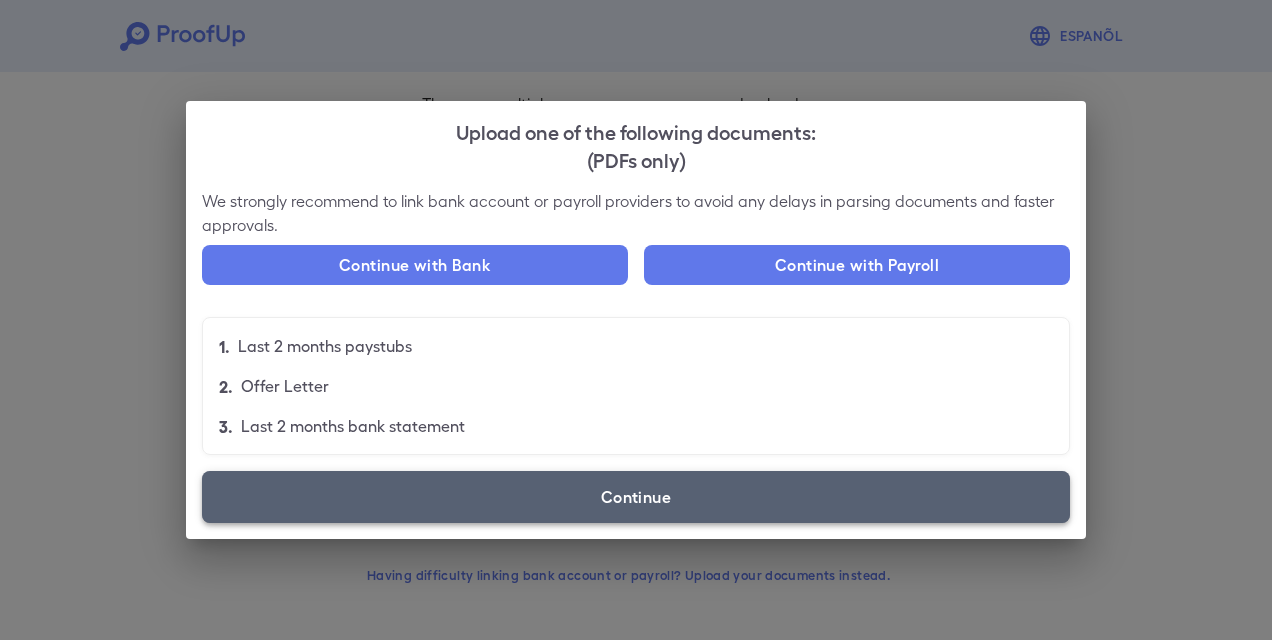 click on "Continue" at bounding box center [636, 497] 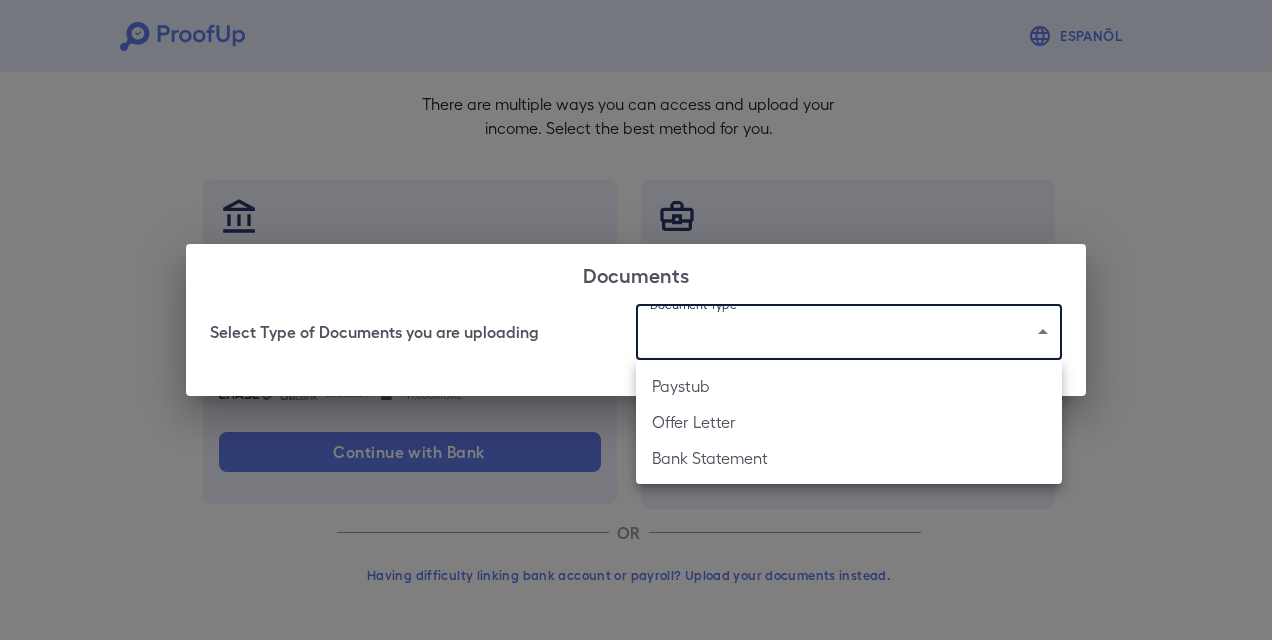 click on "Espanõl Go back How Would You Like to Verify Your Income? There are multiple ways you can access and upload your income. Select the best method for you. Connect your Bank Account Link the bank account(s) you wish to share for a one-time verification with the apartment complex. Make sure you click Allow at the end of the process to share data with us. Institutions such as: +11,000 More Continue with Bank Connect your Payroll Provider Directly link your payroll account through a one-time verification to verify your income. Make sure you click Allow at the end of the process to share data with us. Providers such as: Continue with Payroll OR Having difficulty linking bank account or payroll? Upload your documents instead. Documents Select Type of Documents you are uploading Document Type ​ ​ Paystub Offer Letter Bank Statement" at bounding box center (636, 258) 